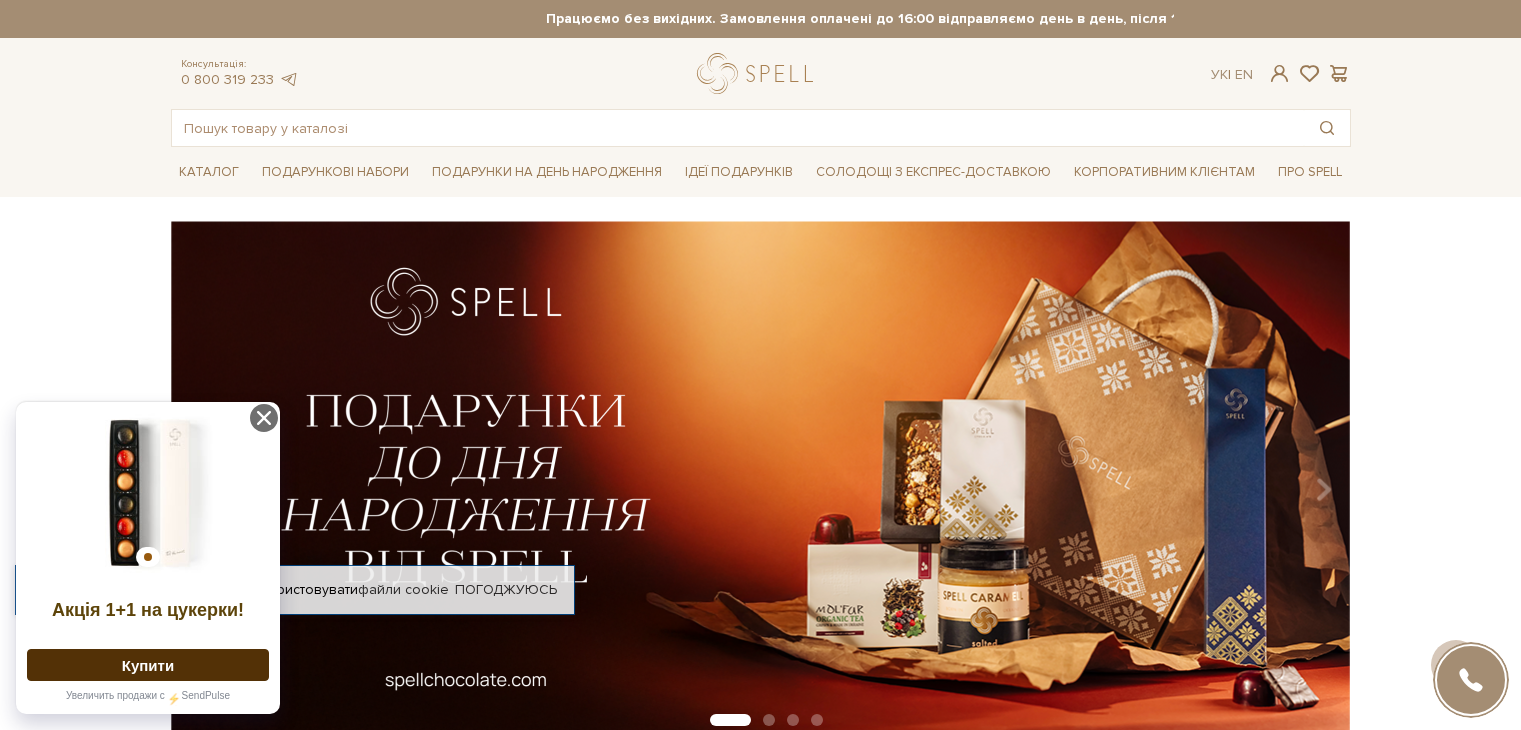 scroll, scrollTop: 184, scrollLeft: 0, axis: vertical 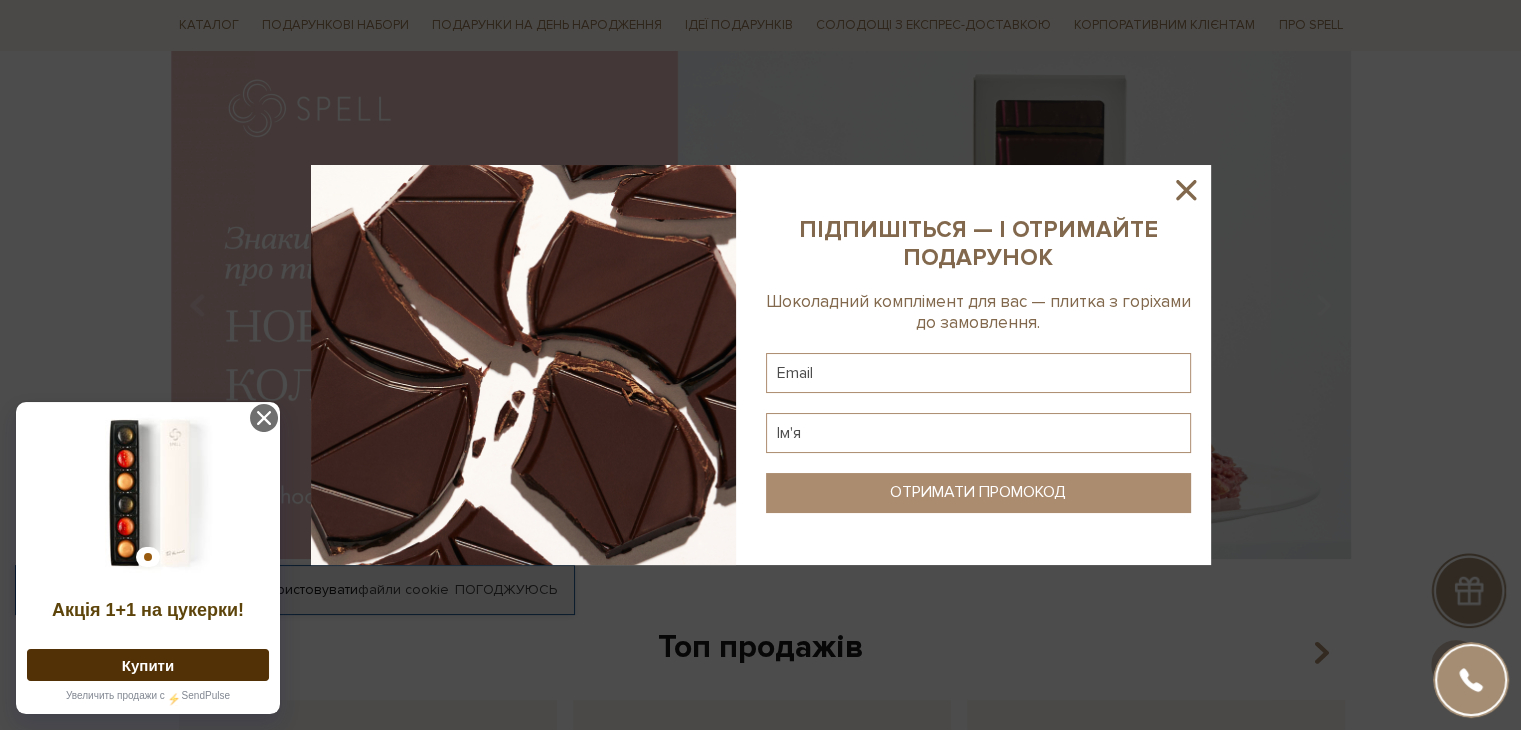 click 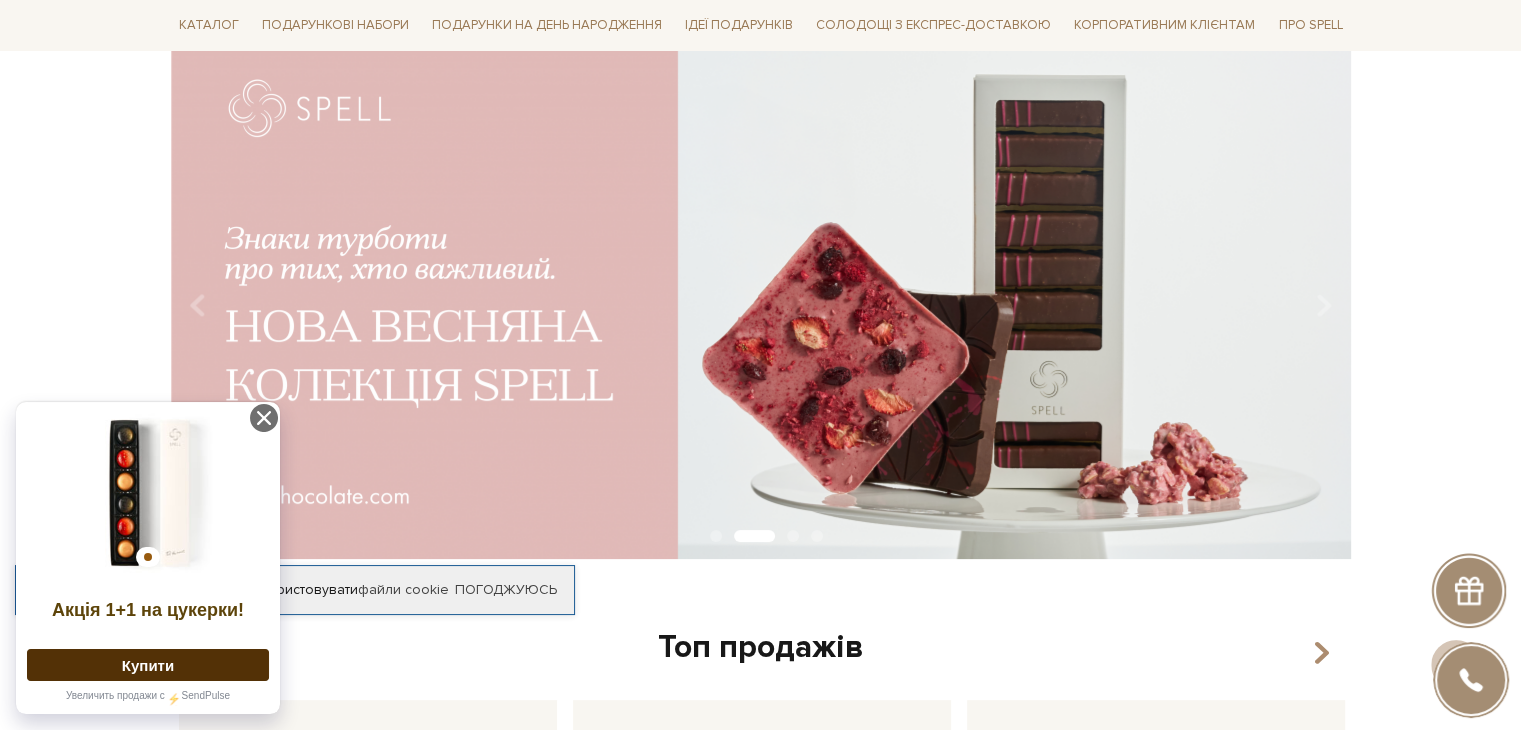 click at bounding box center (761, 298) 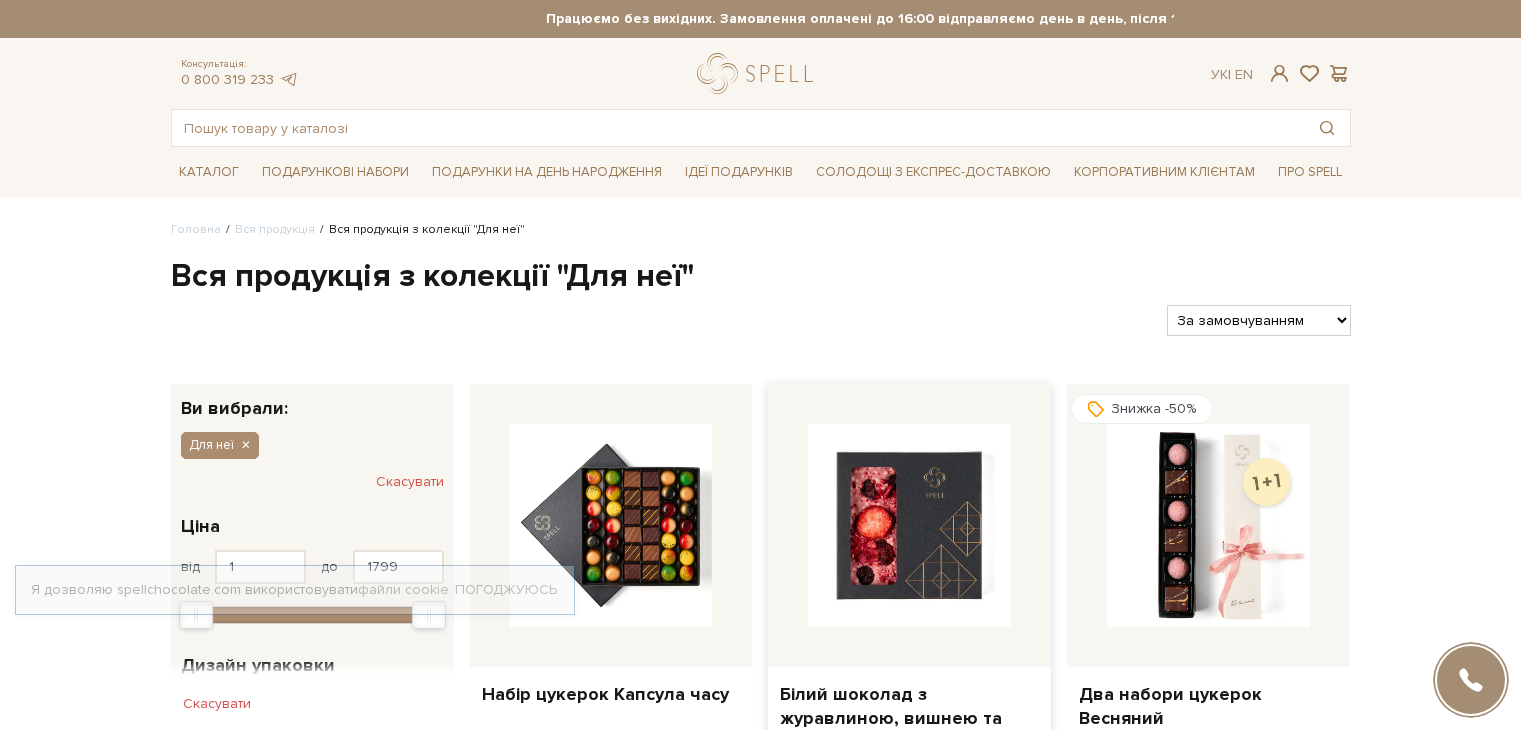 scroll, scrollTop: 0, scrollLeft: 0, axis: both 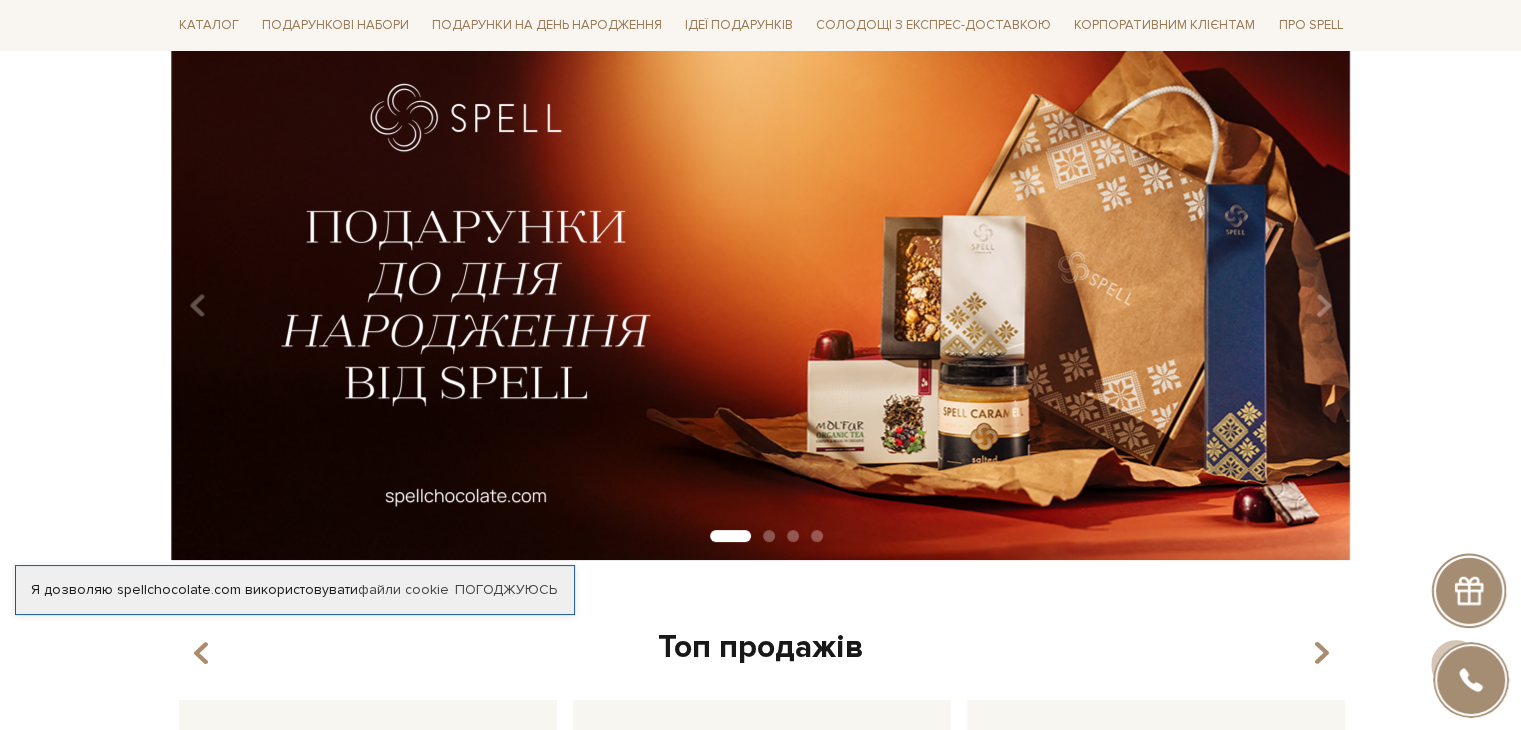 click at bounding box center (760, 298) 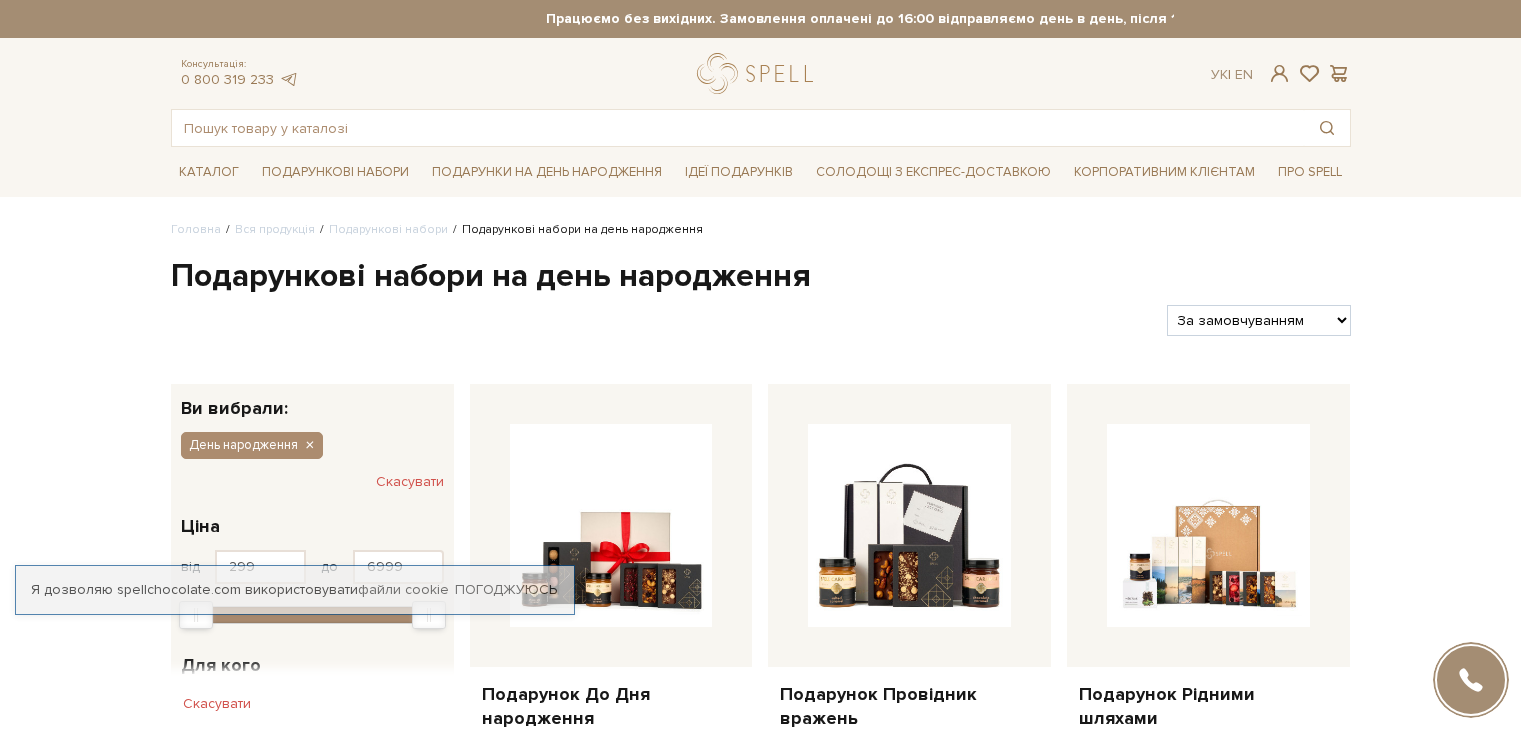 scroll, scrollTop: 0, scrollLeft: 0, axis: both 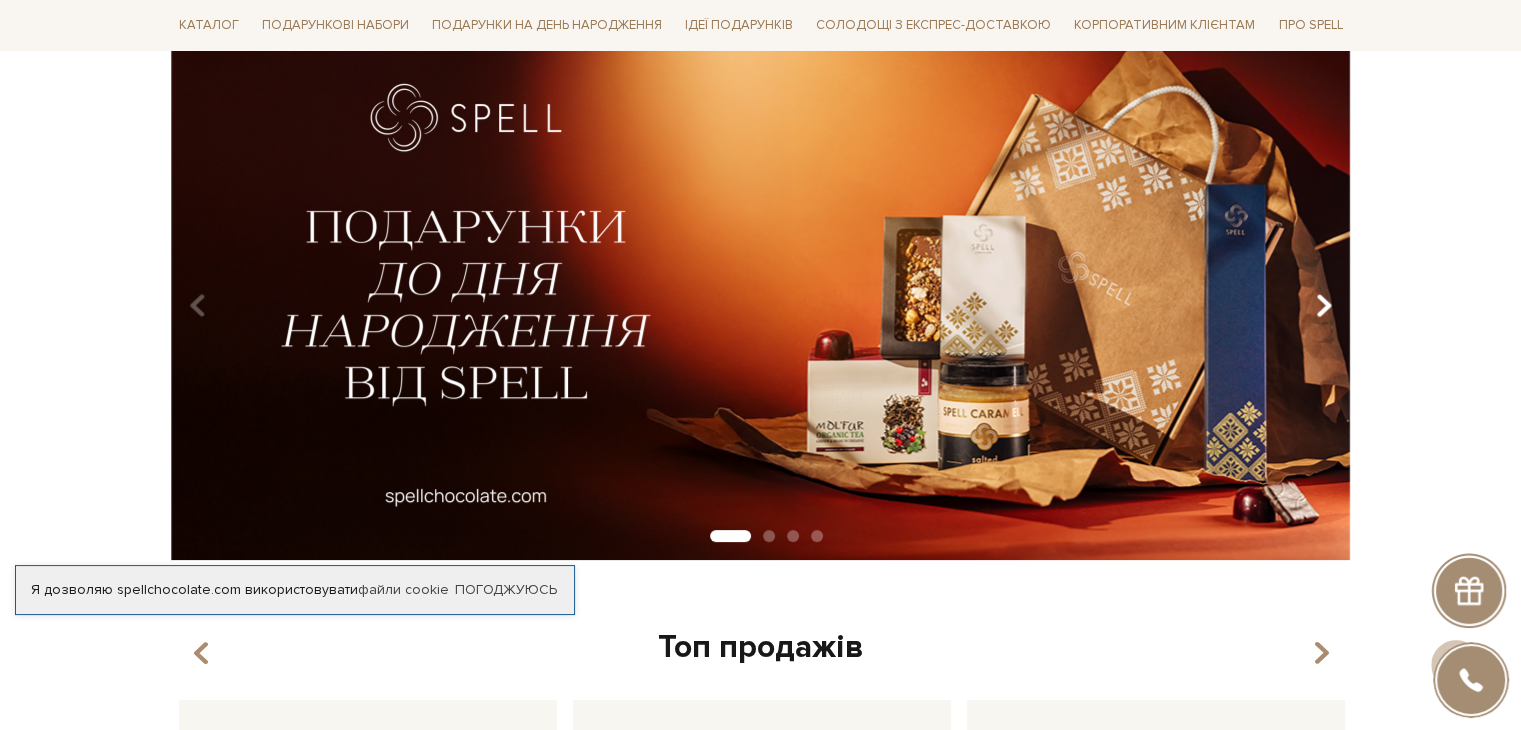 click at bounding box center (1323, 306) 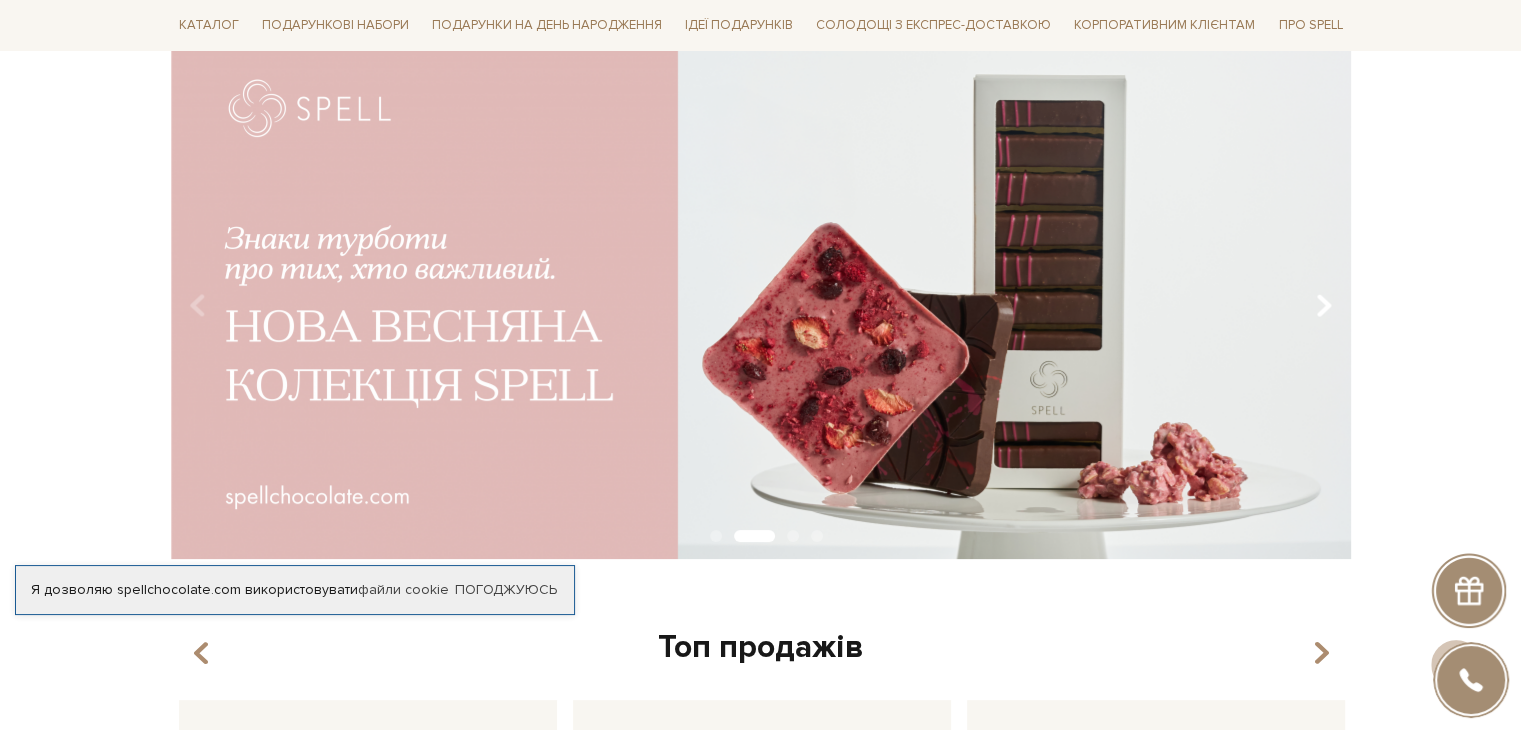 click at bounding box center [1323, 306] 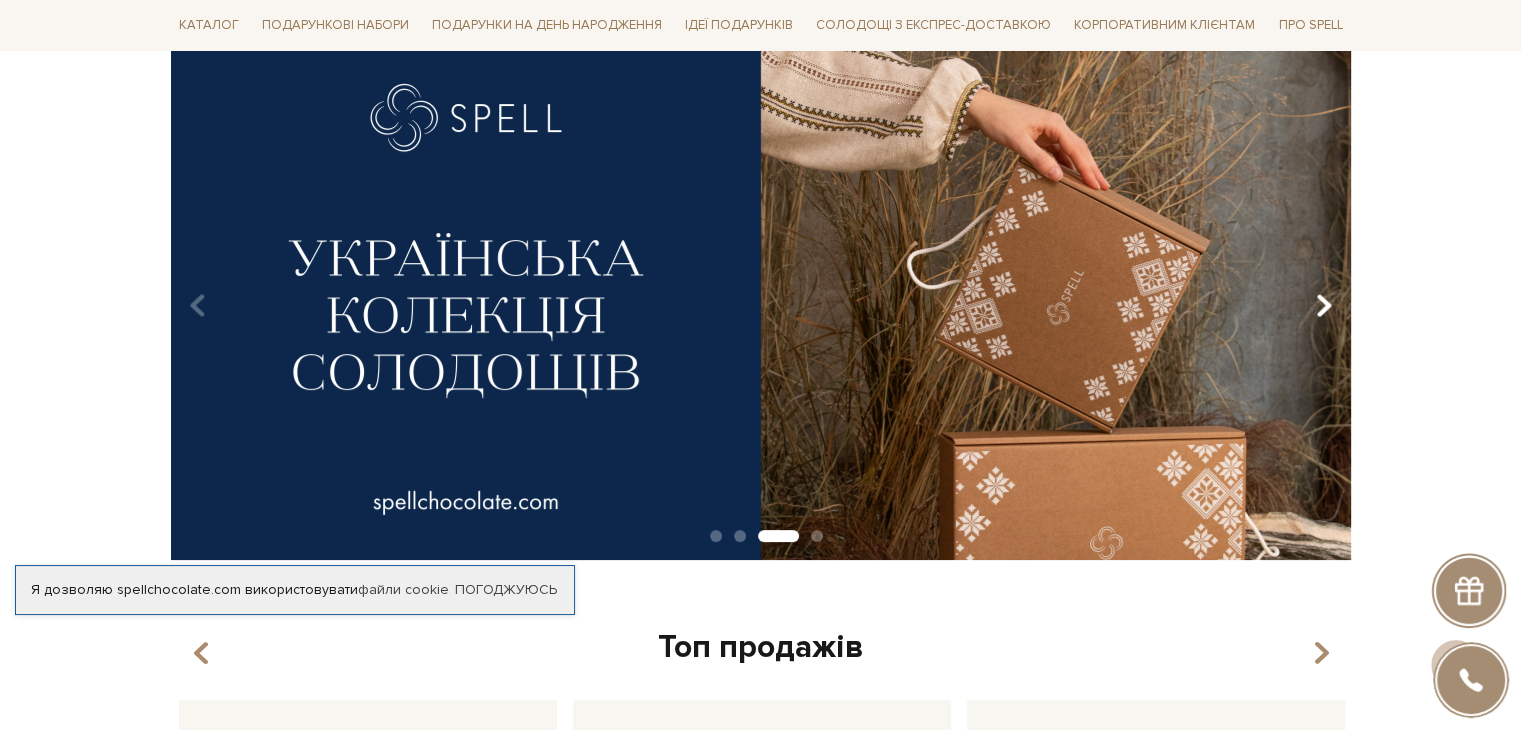 click at bounding box center (1323, 306) 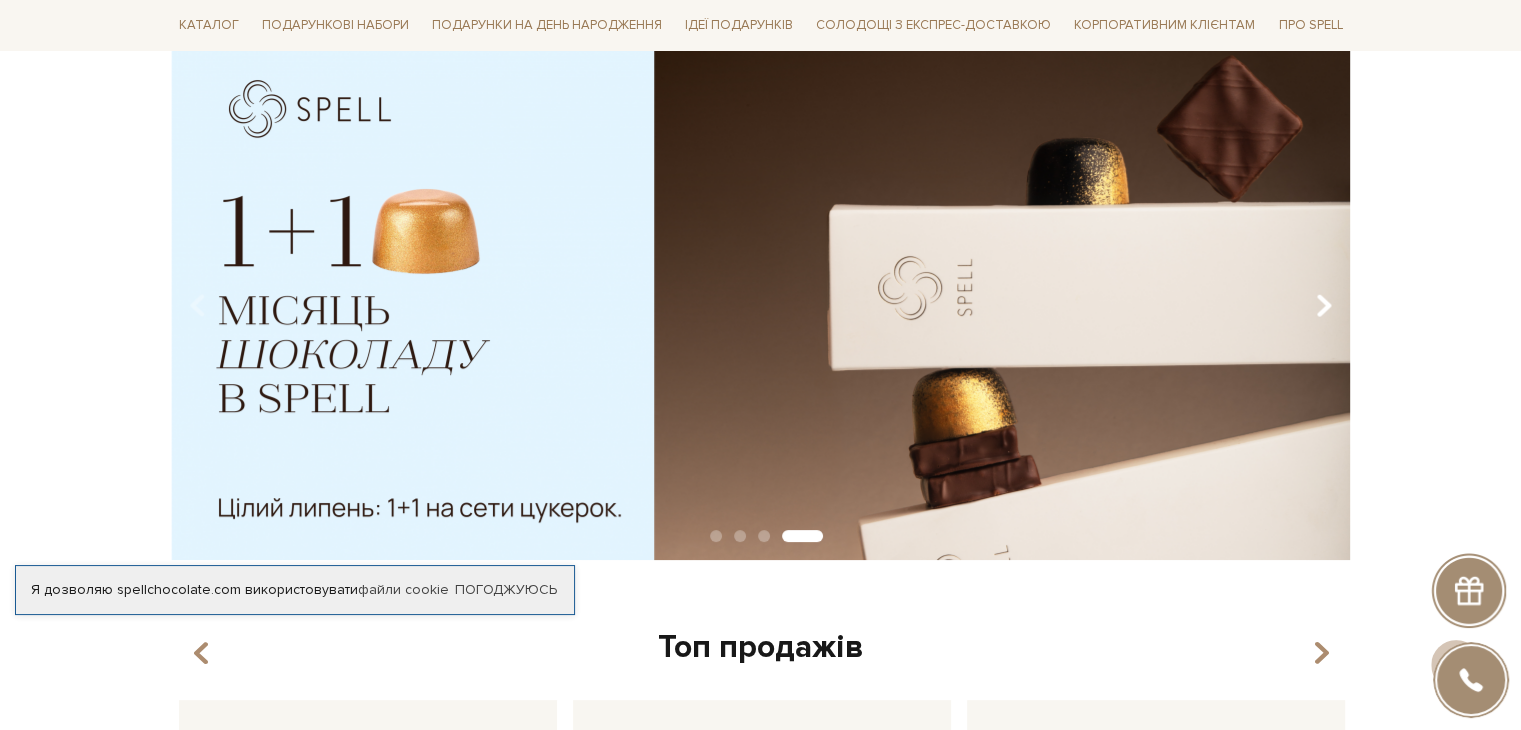 click at bounding box center [1323, 306] 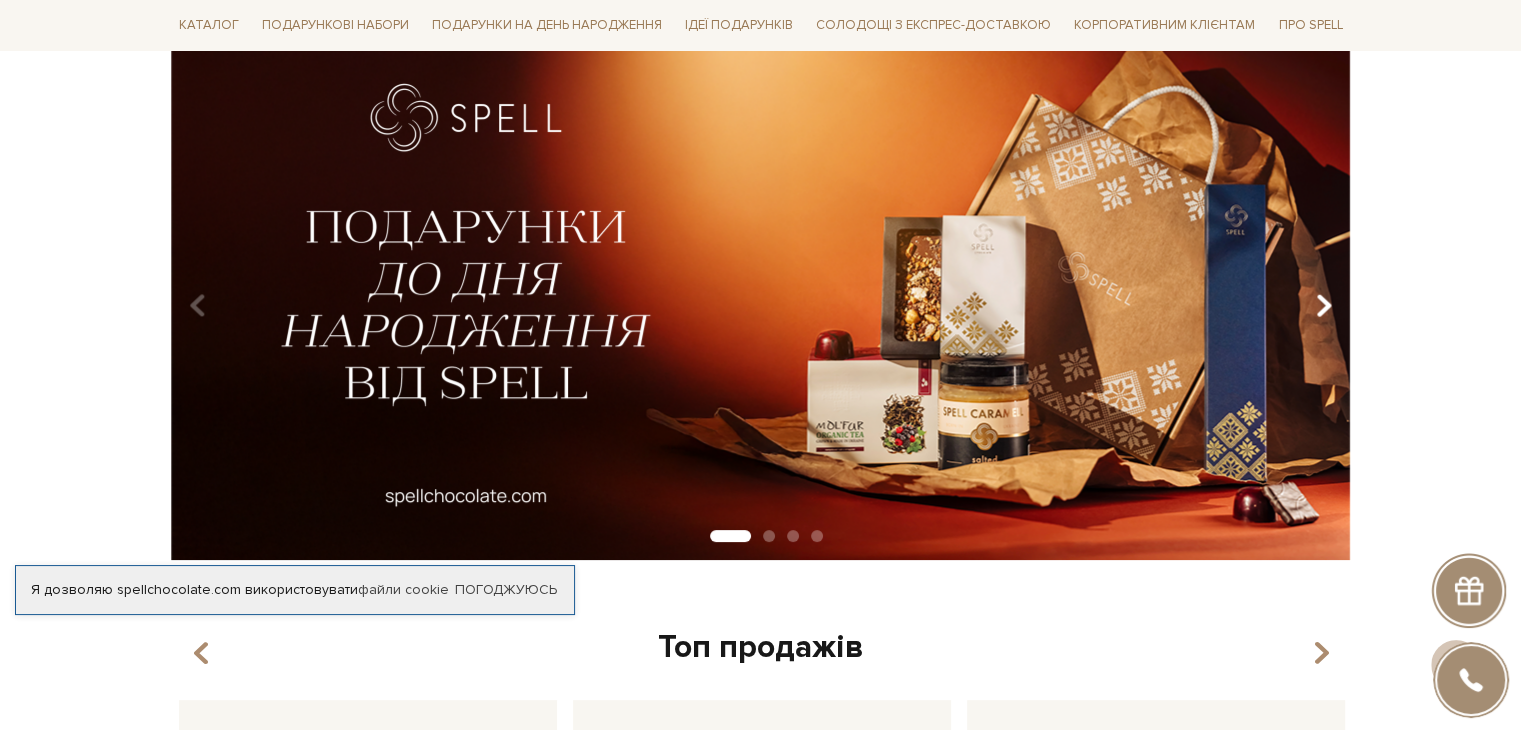 click at bounding box center [1323, 306] 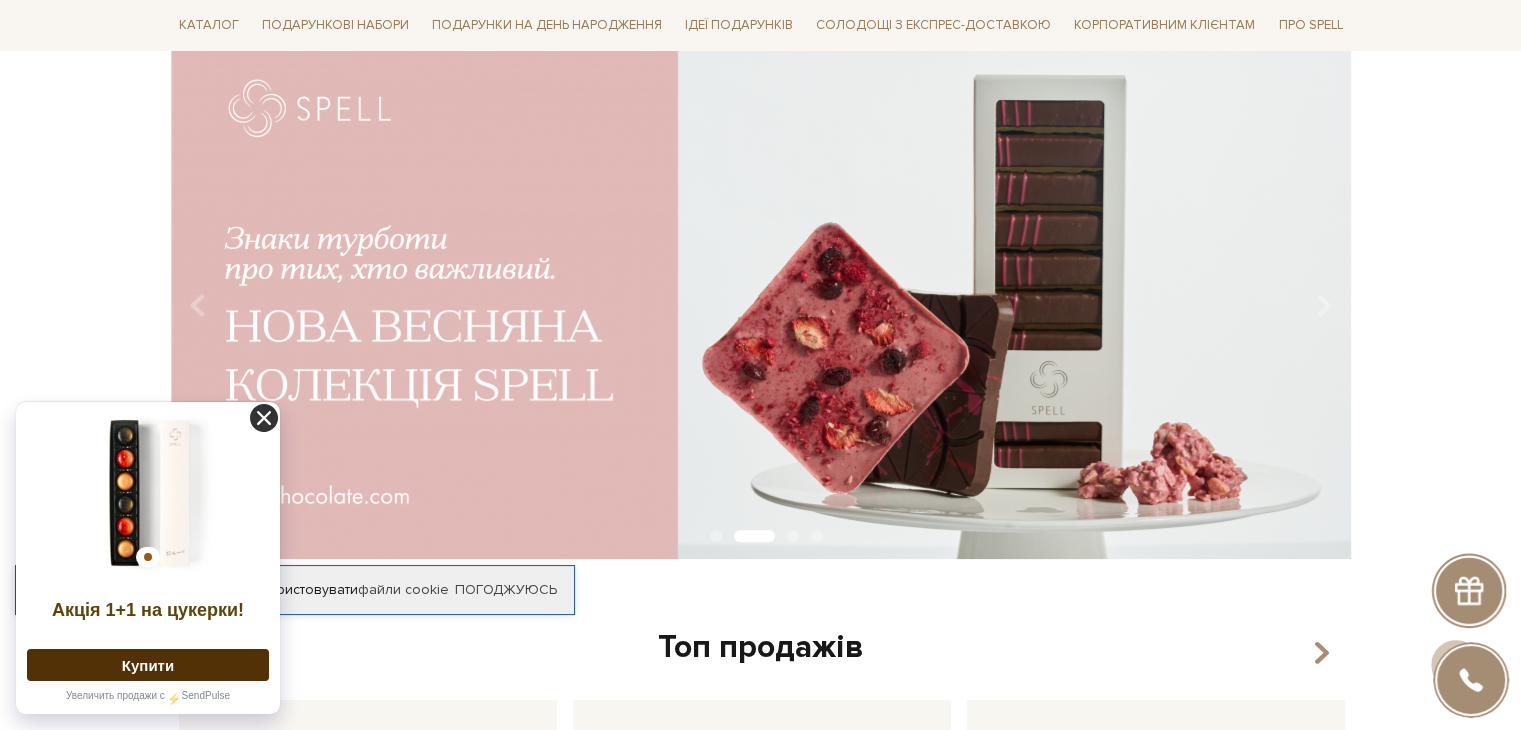 click 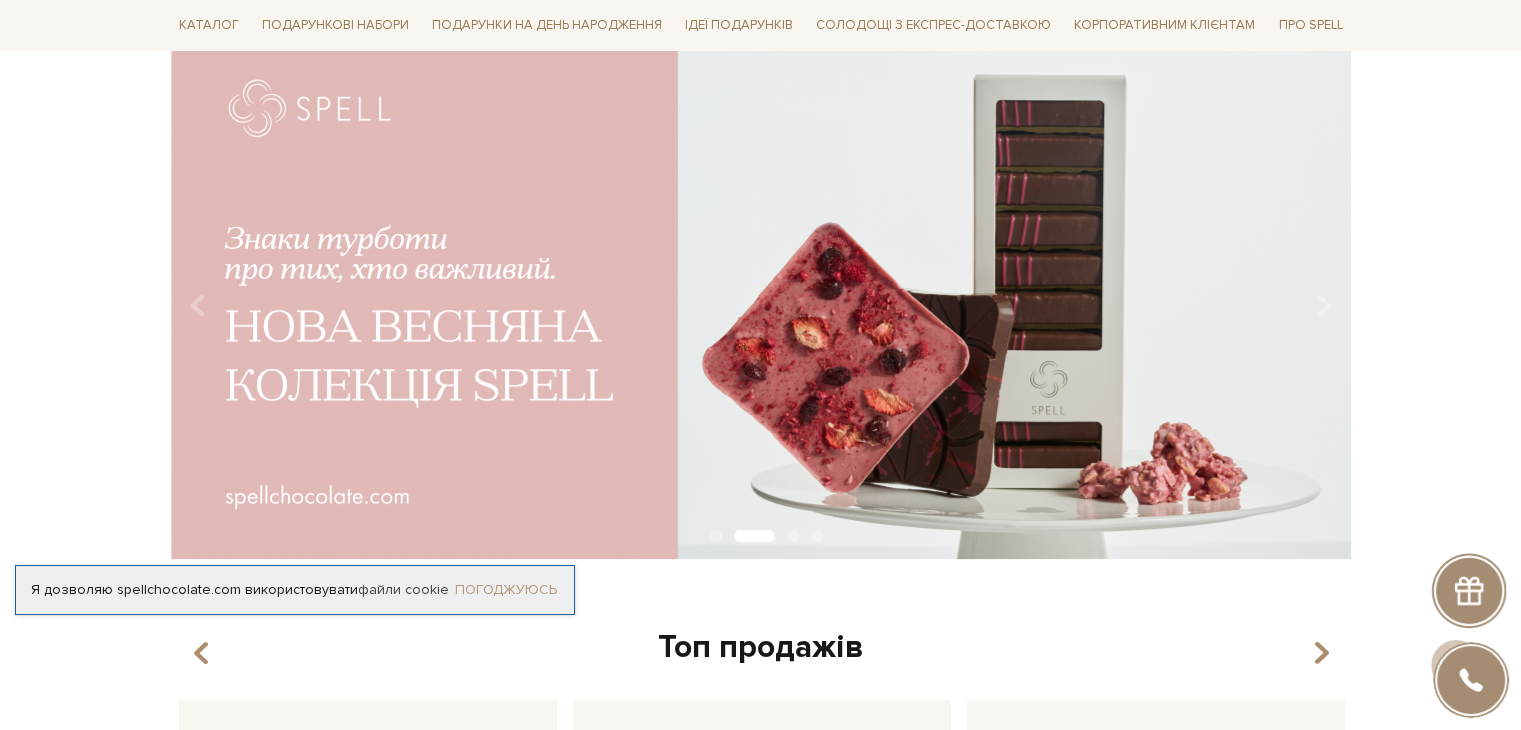 click on "Погоджуюсь" at bounding box center (506, 590) 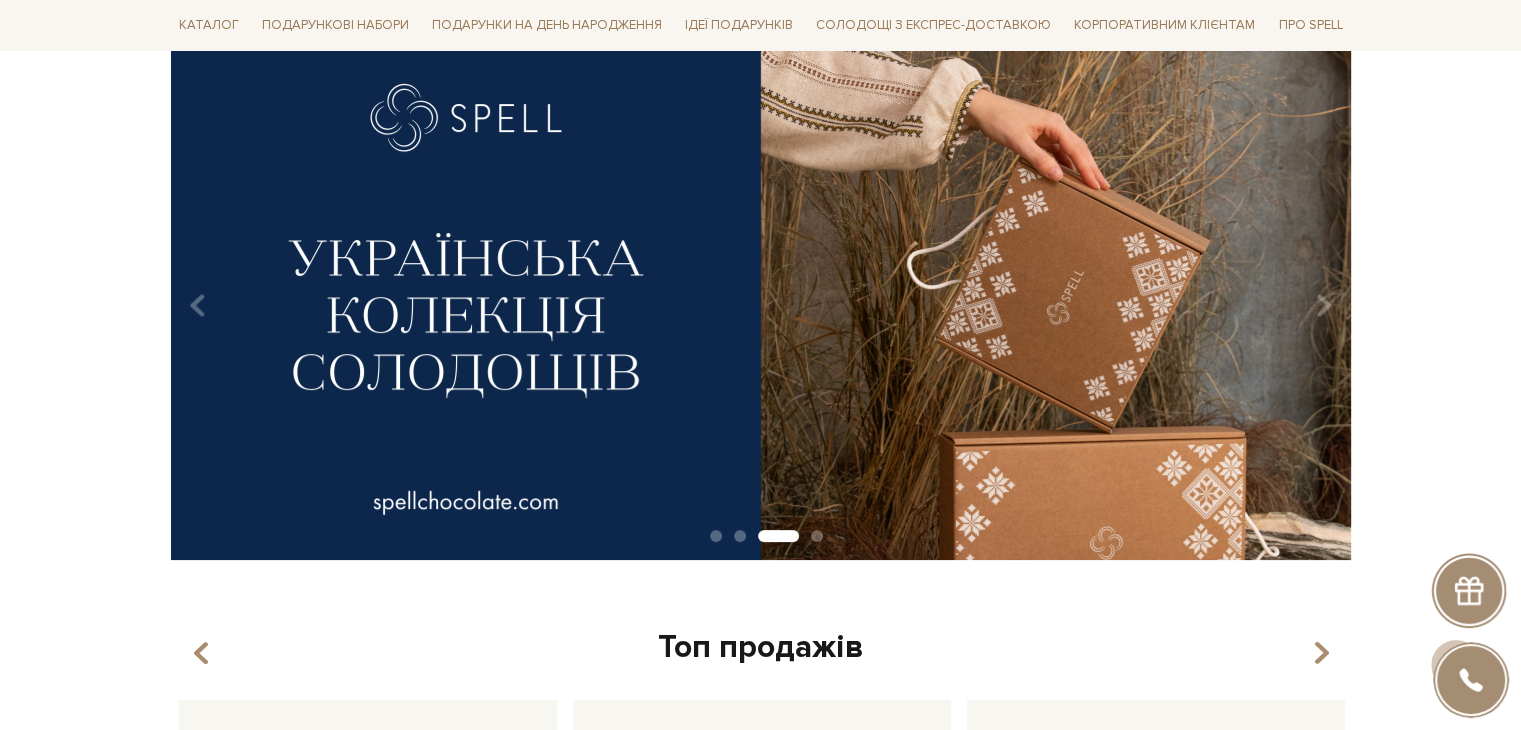 click at bounding box center [761, 298] 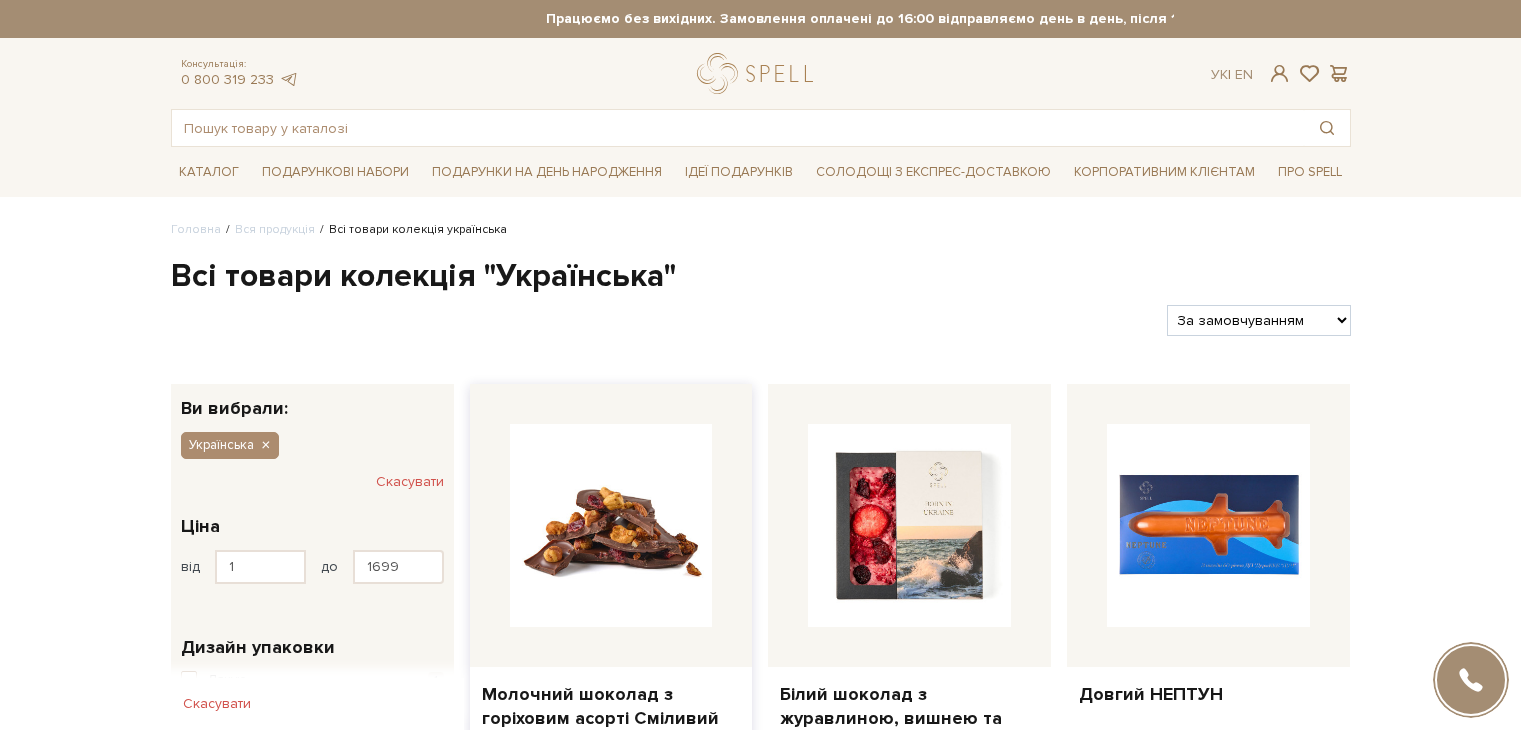 scroll, scrollTop: 0, scrollLeft: 0, axis: both 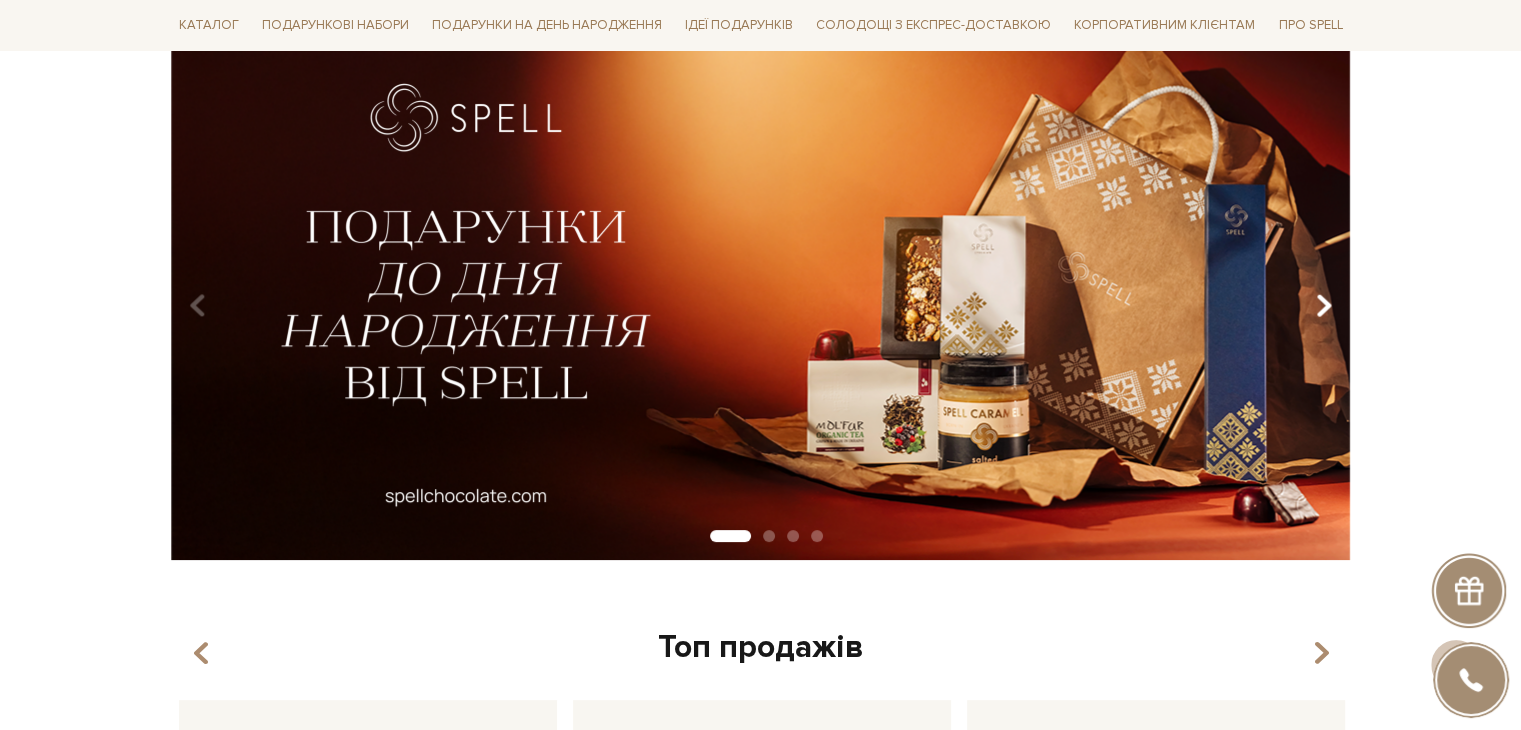 click at bounding box center [1323, 306] 